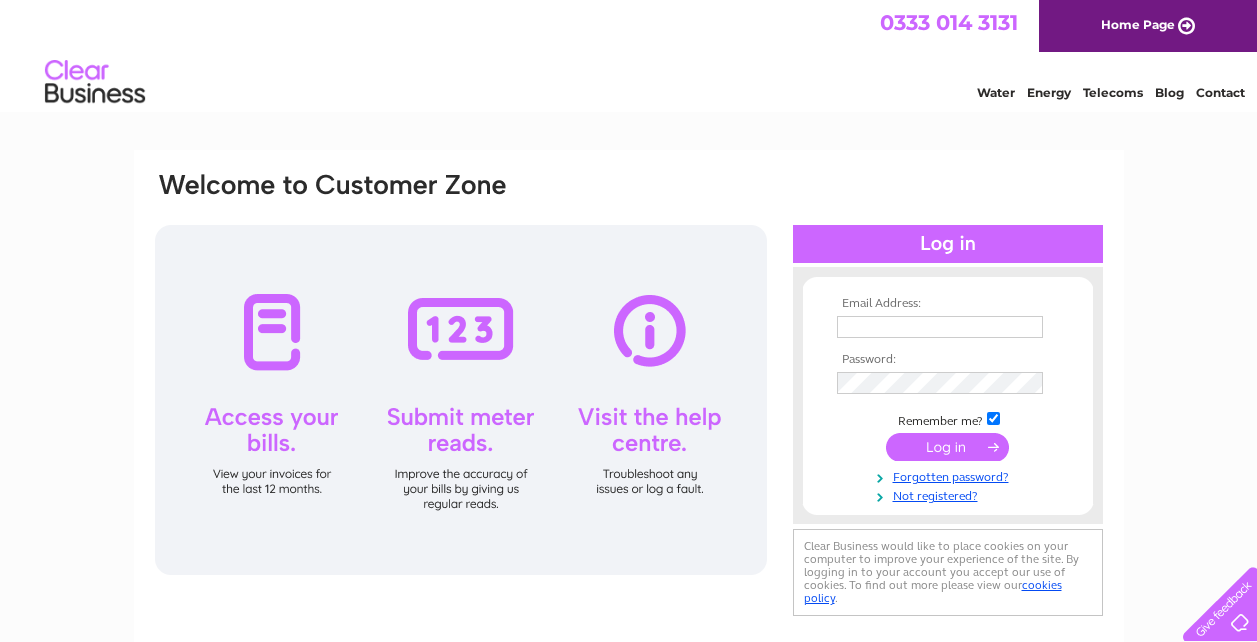 scroll, scrollTop: 0, scrollLeft: 0, axis: both 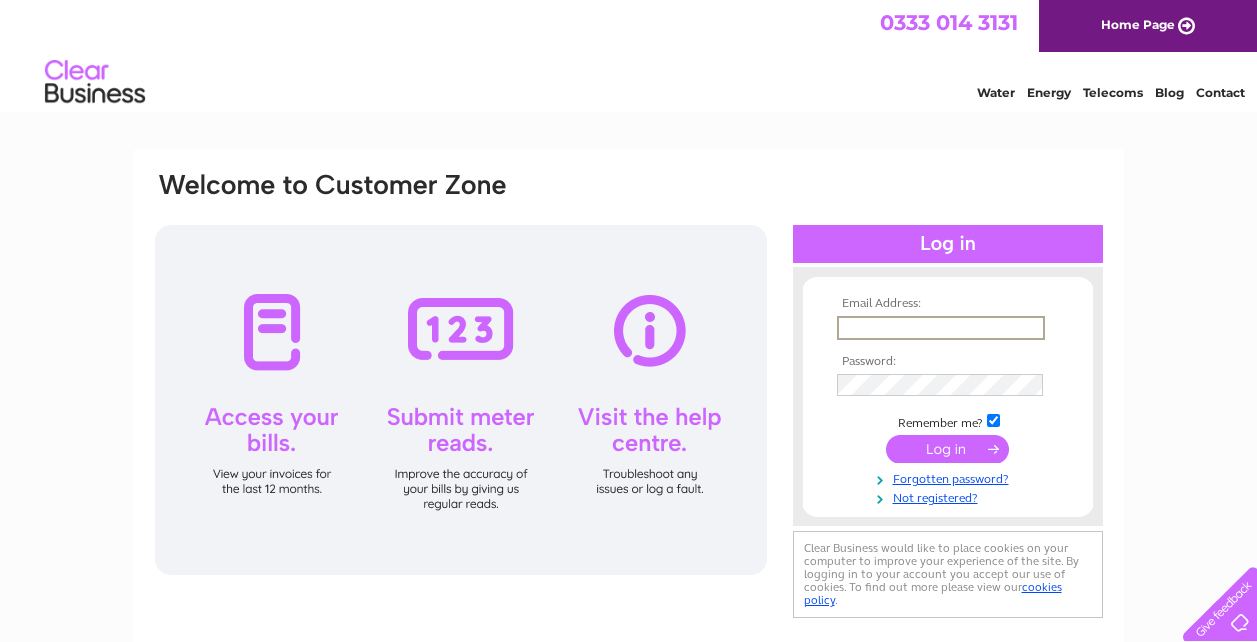 click at bounding box center (941, 328) 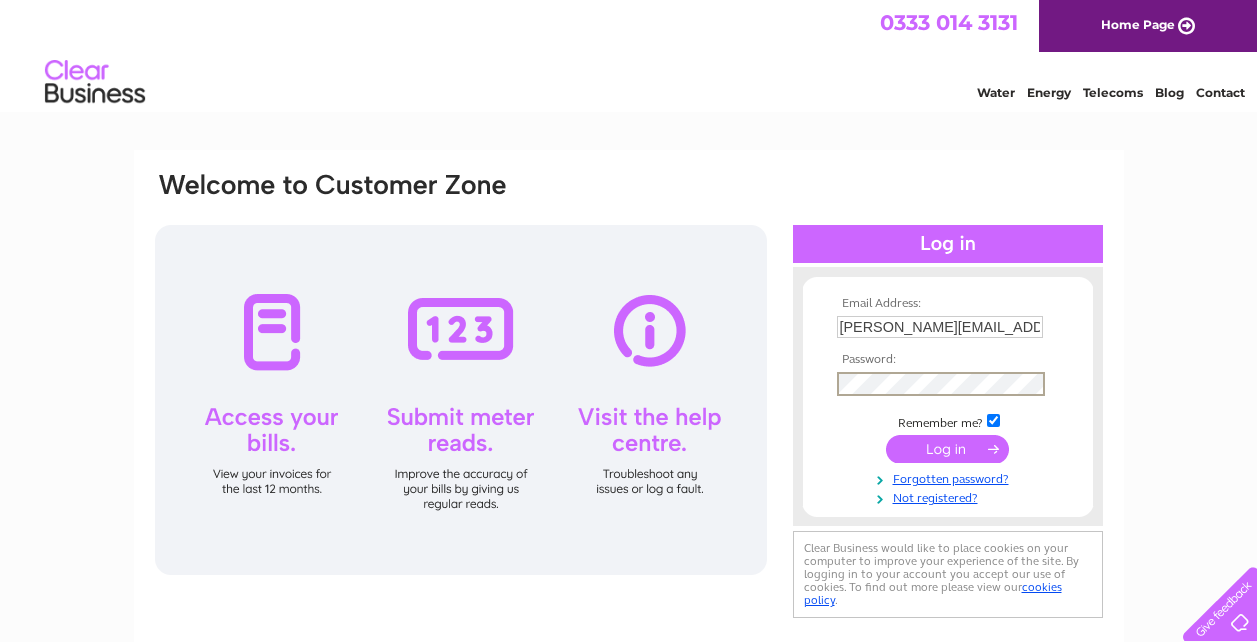 click at bounding box center (947, 449) 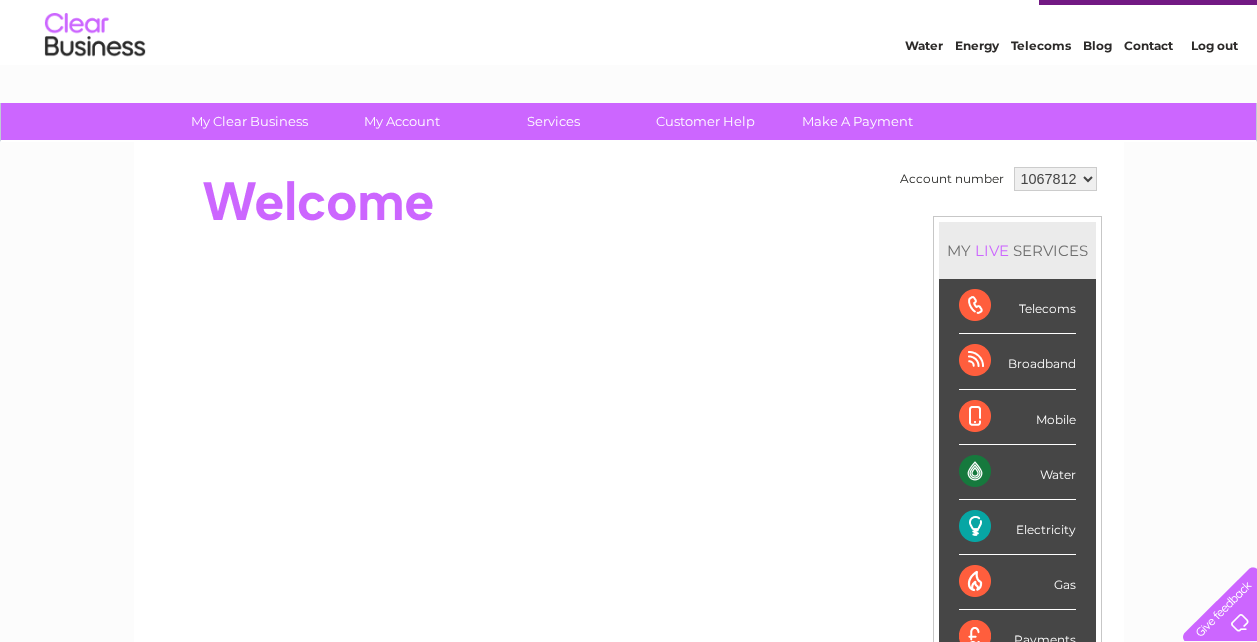 scroll, scrollTop: 0, scrollLeft: 0, axis: both 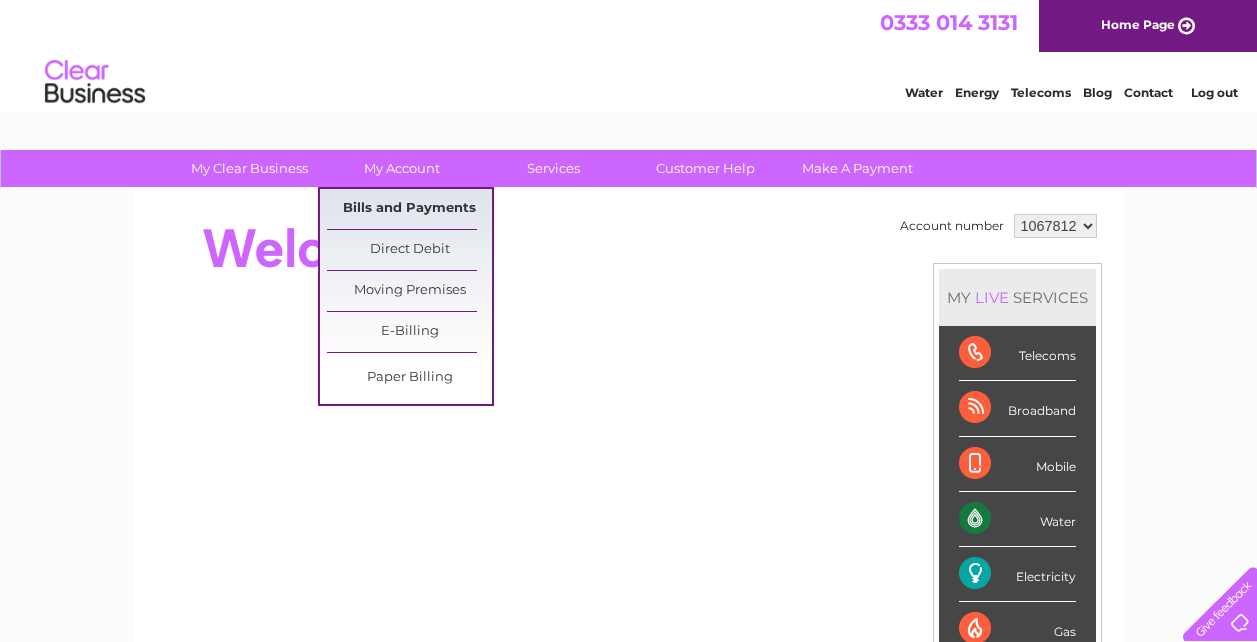 click on "Bills and Payments" at bounding box center (409, 209) 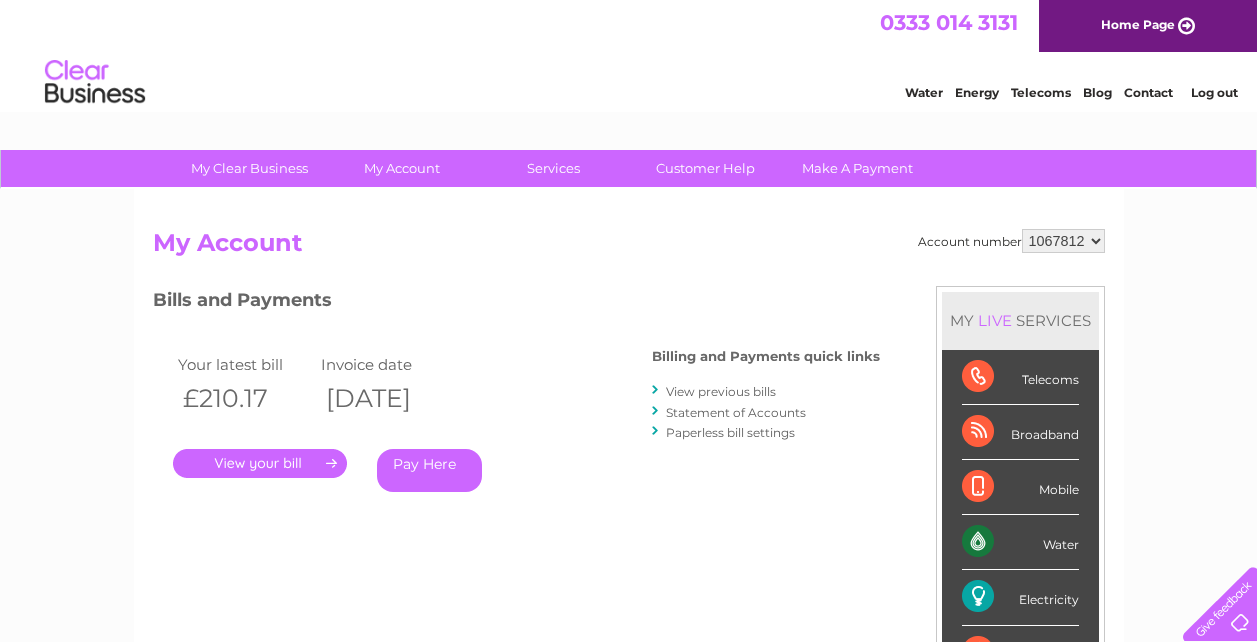 scroll, scrollTop: 0, scrollLeft: 0, axis: both 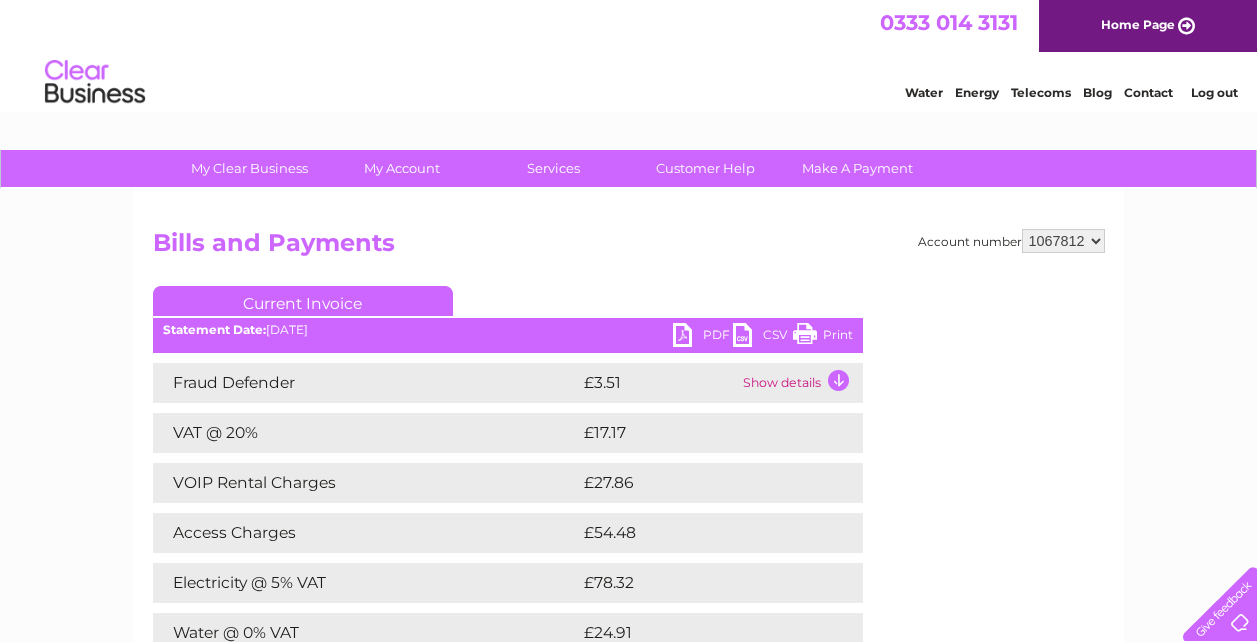 click on "Show details" at bounding box center [800, 383] 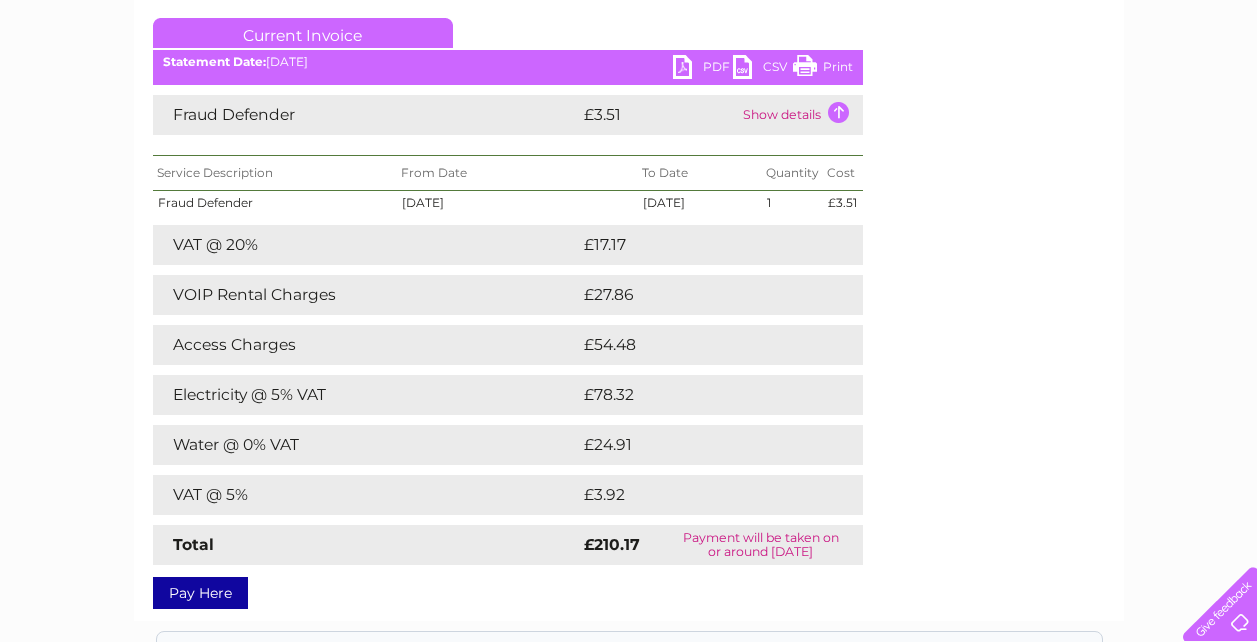 scroll, scrollTop: 300, scrollLeft: 0, axis: vertical 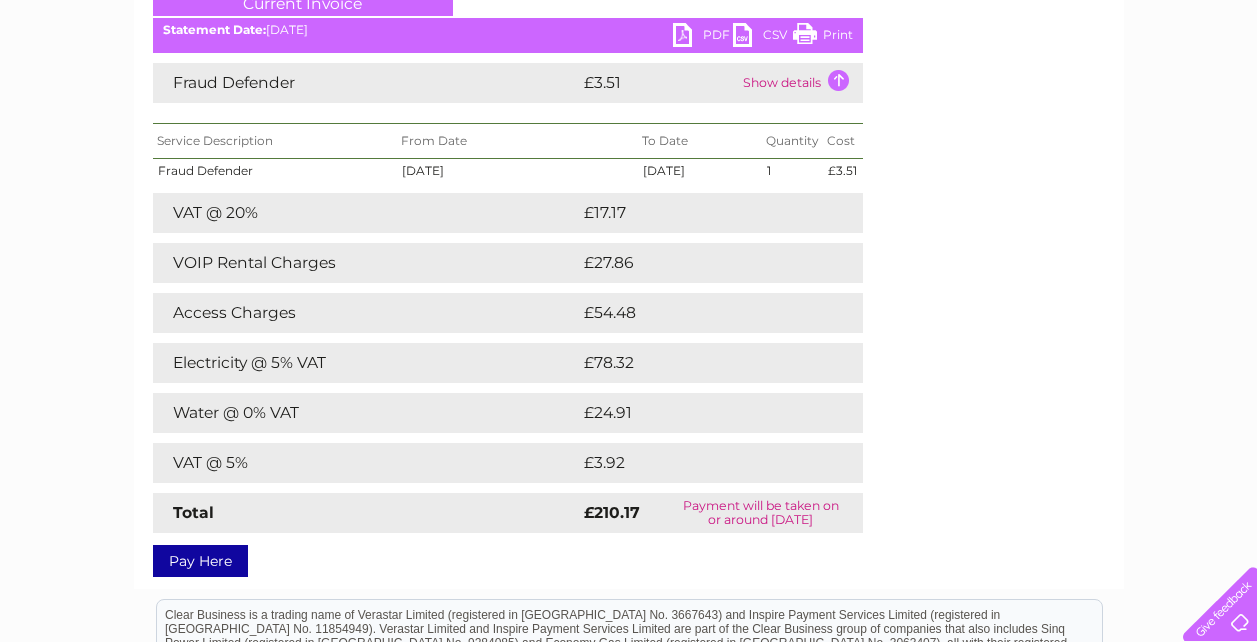 click on "Print" at bounding box center (823, 37) 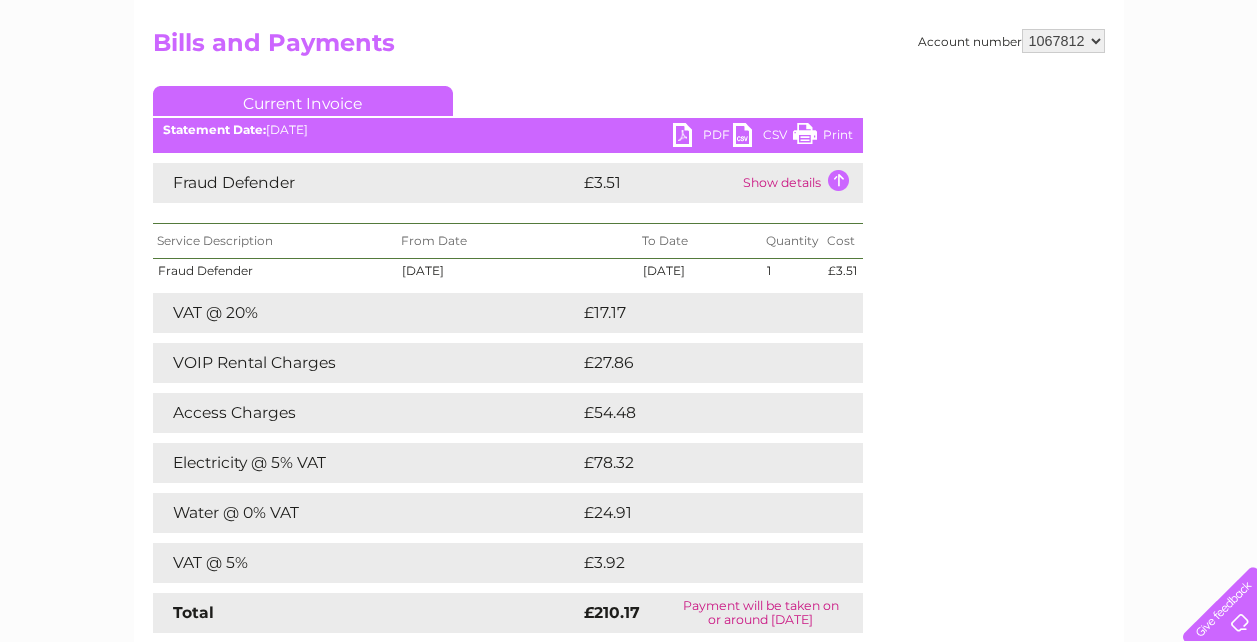 scroll, scrollTop: 100, scrollLeft: 0, axis: vertical 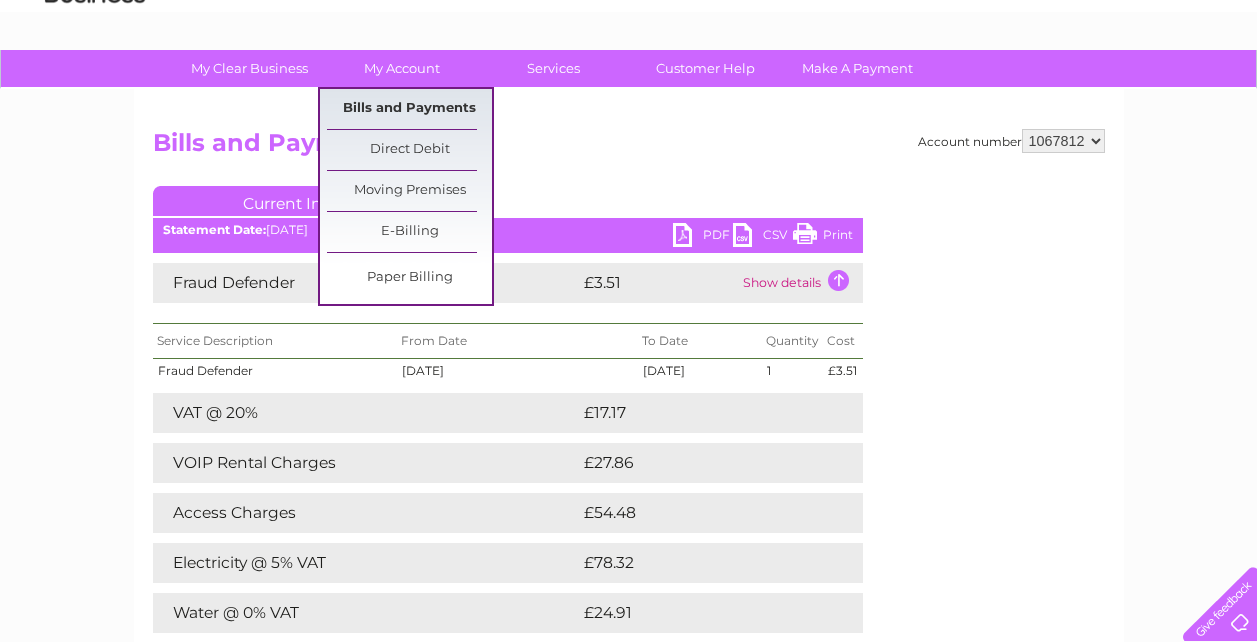 click on "Bills and Payments" at bounding box center (409, 109) 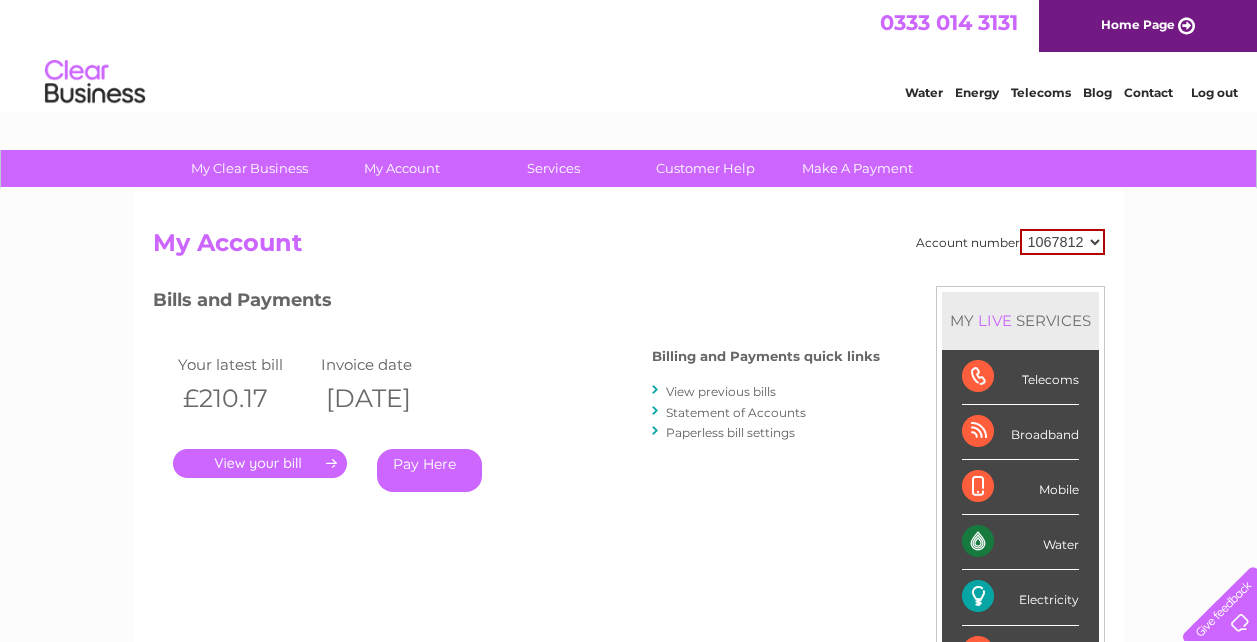 scroll, scrollTop: 0, scrollLeft: 0, axis: both 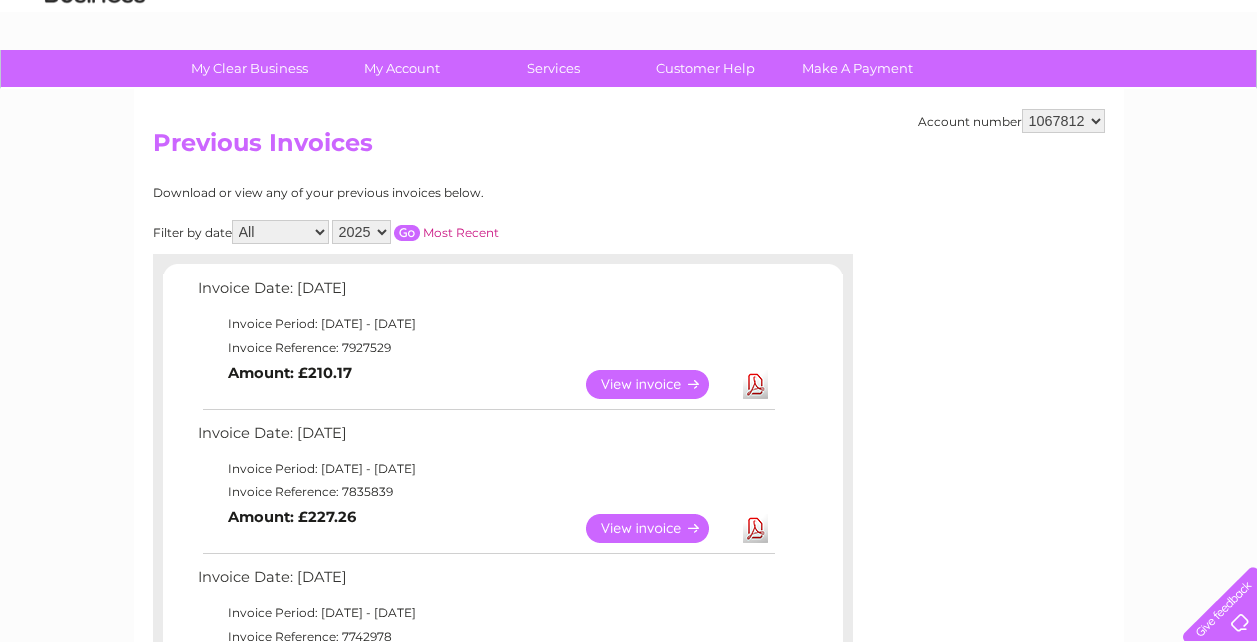 click on "View" at bounding box center [659, 528] 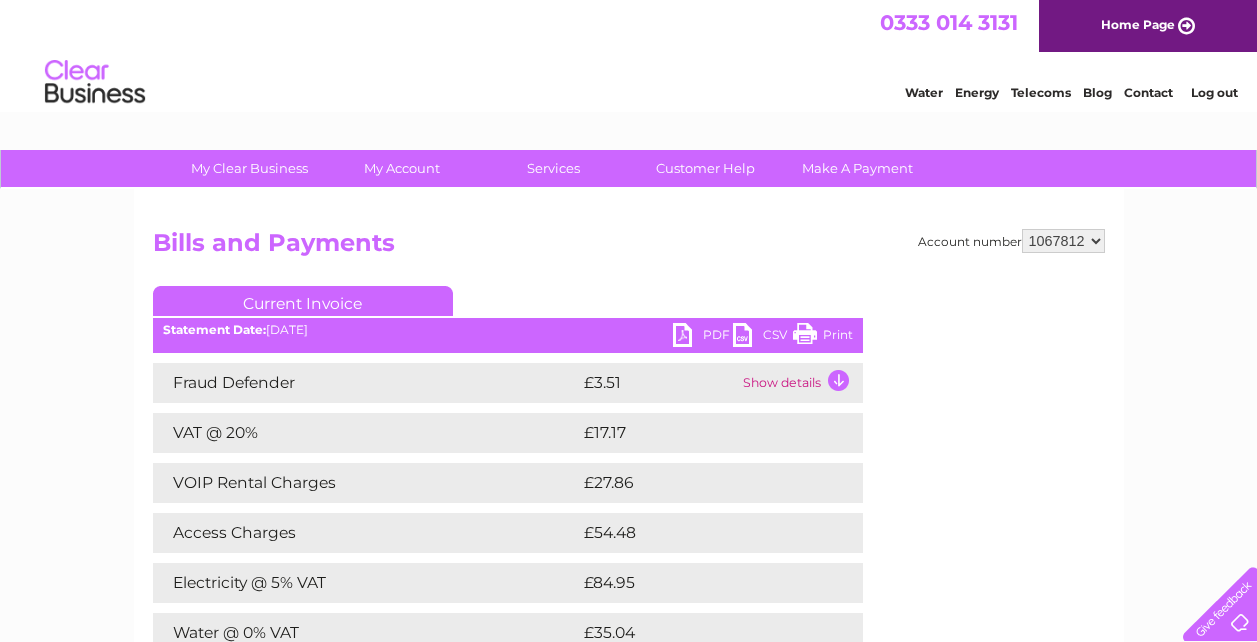 scroll, scrollTop: 0, scrollLeft: 0, axis: both 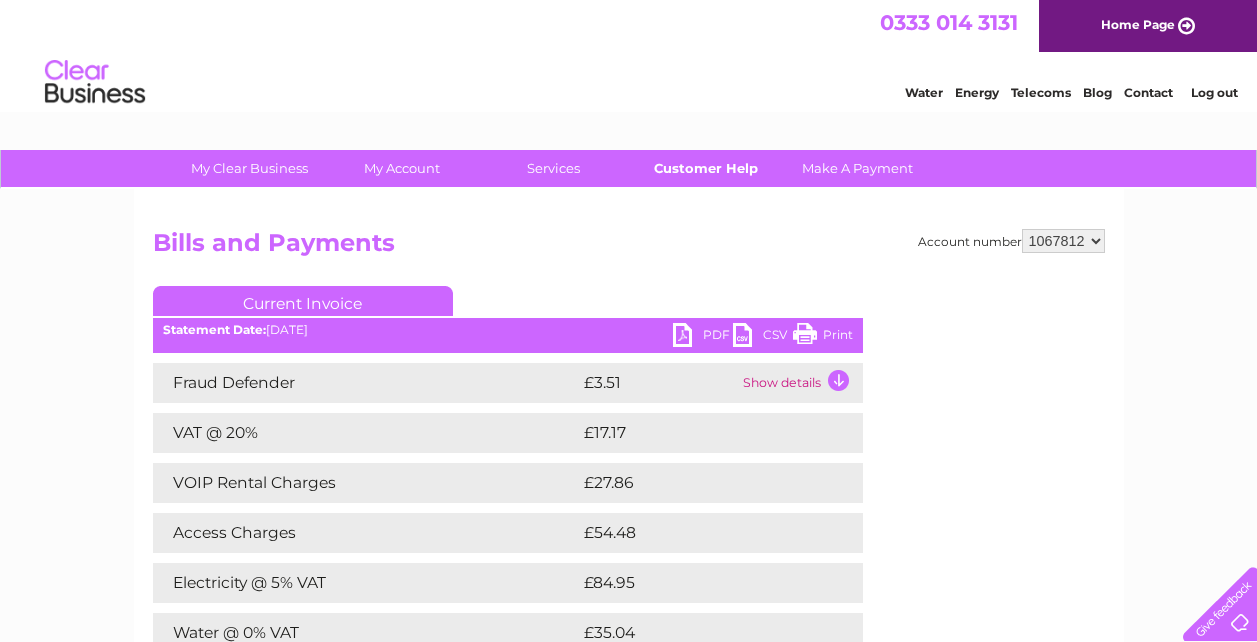 click on "Customer Help" at bounding box center (705, 168) 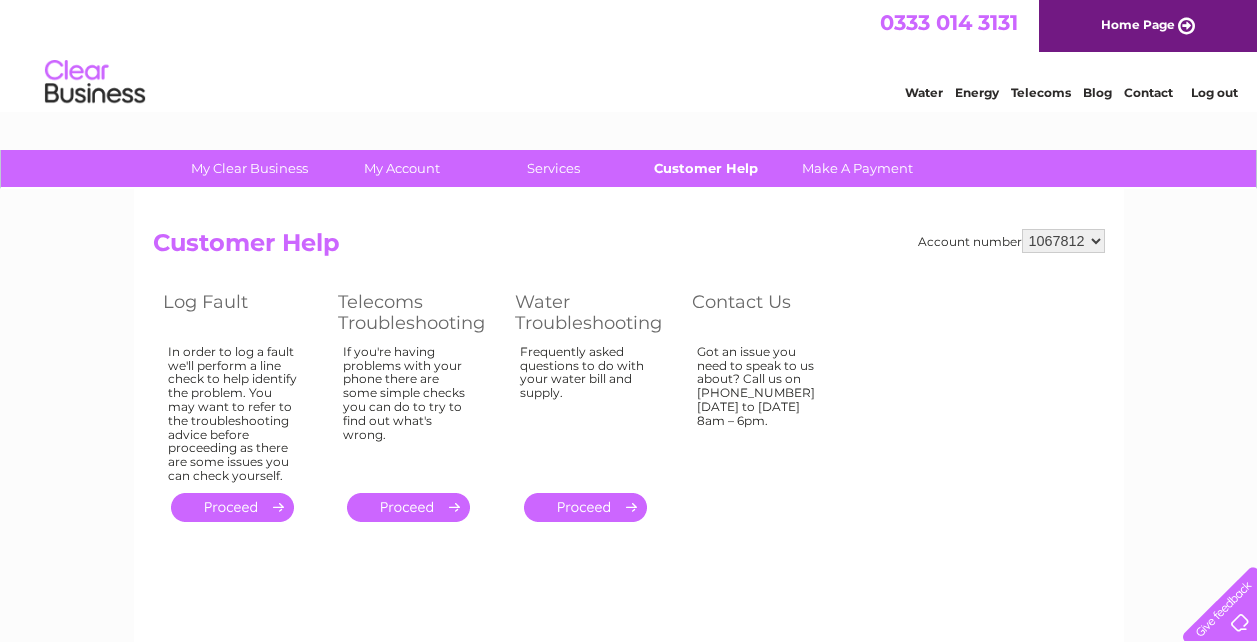 scroll, scrollTop: 0, scrollLeft: 0, axis: both 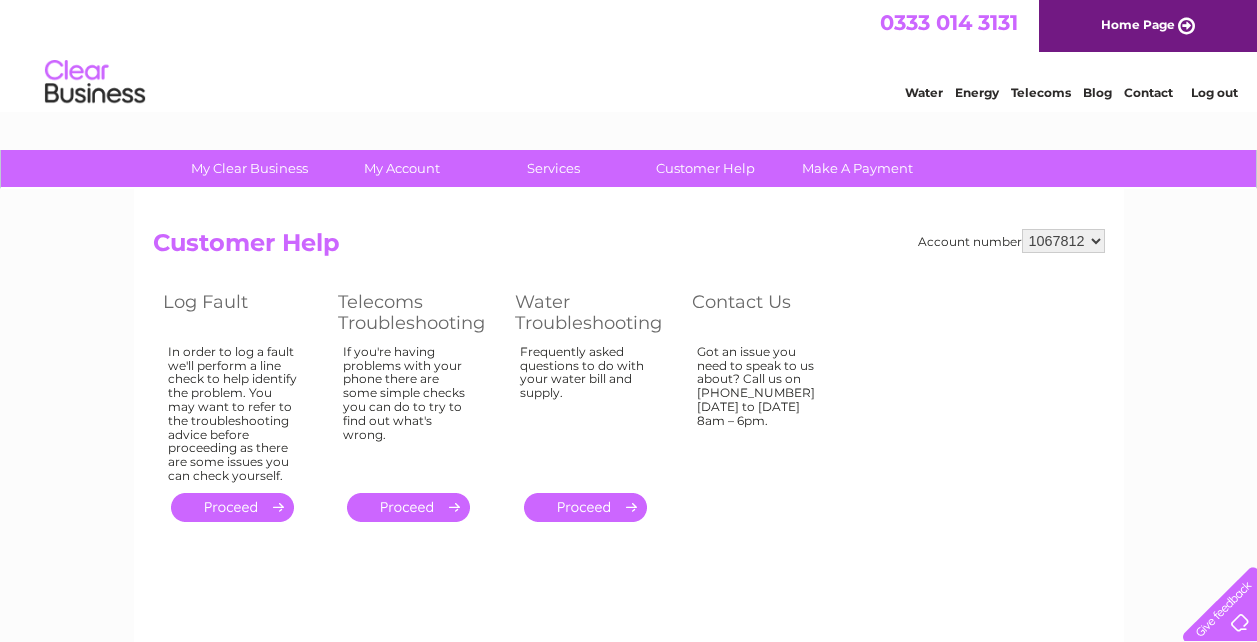 click on "Contact" at bounding box center (1148, 92) 